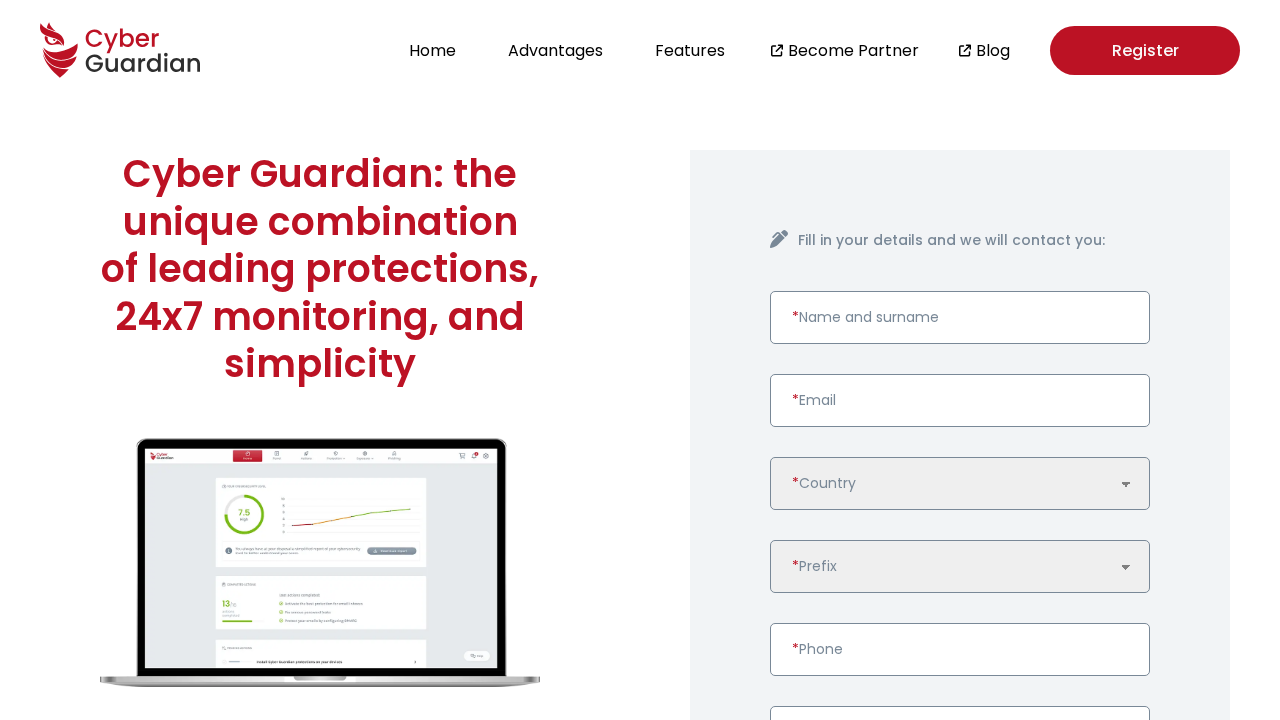 scroll, scrollTop: 0, scrollLeft: 0, axis: both 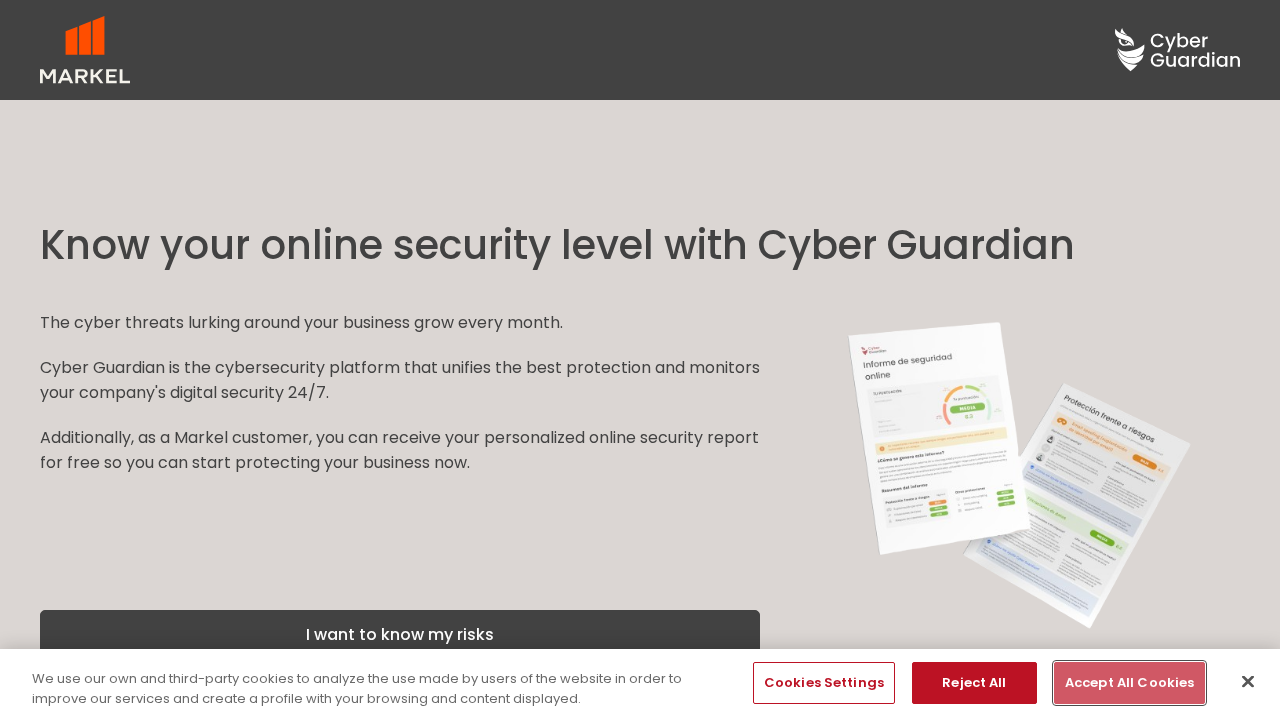 click on "Accept All Cookies" at bounding box center [1129, 683] 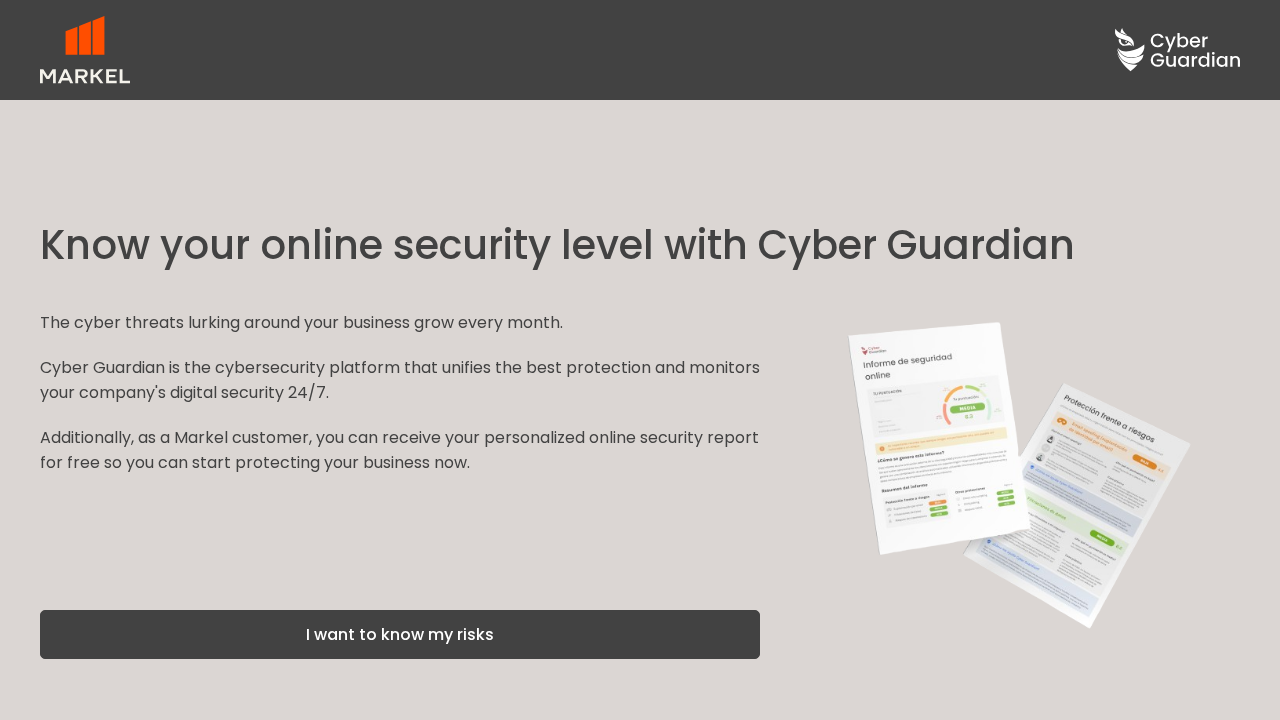scroll, scrollTop: 3032, scrollLeft: 0, axis: vertical 